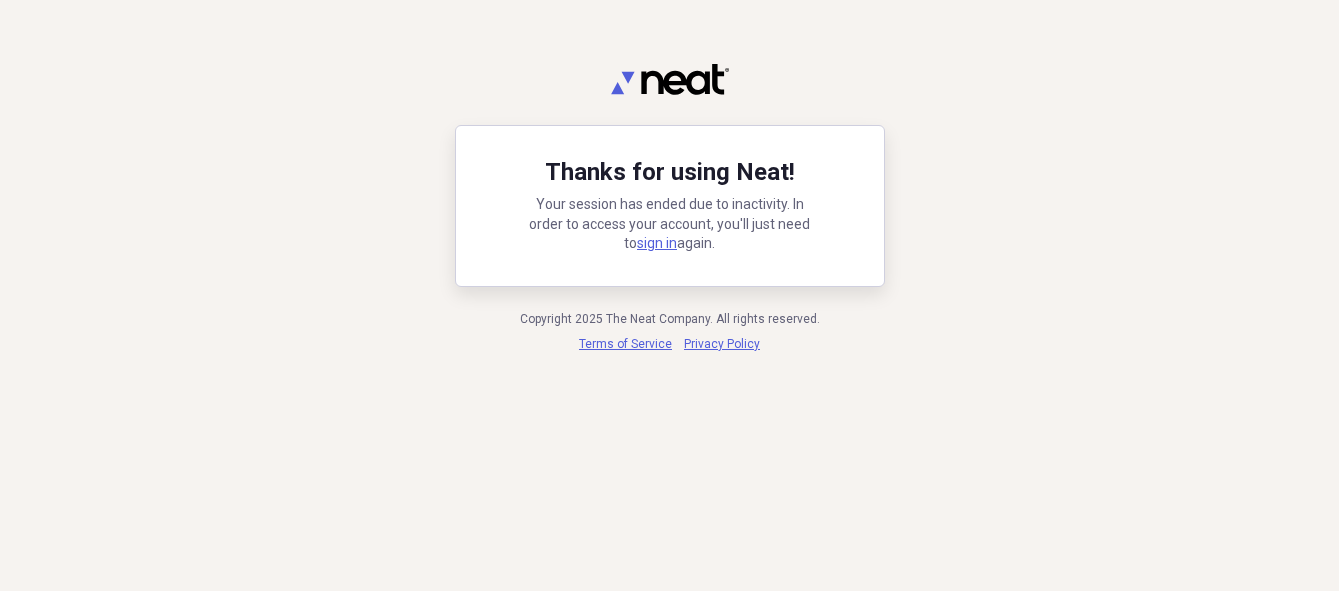 scroll, scrollTop: 0, scrollLeft: 0, axis: both 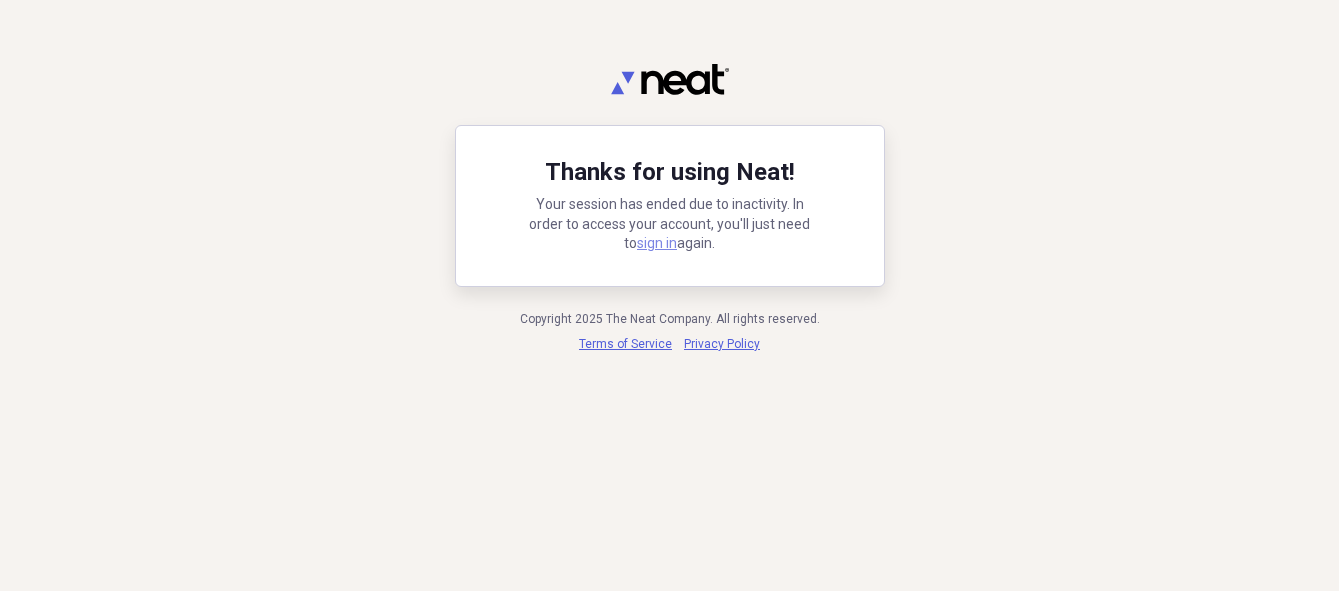 click on "sign in" at bounding box center [657, 243] 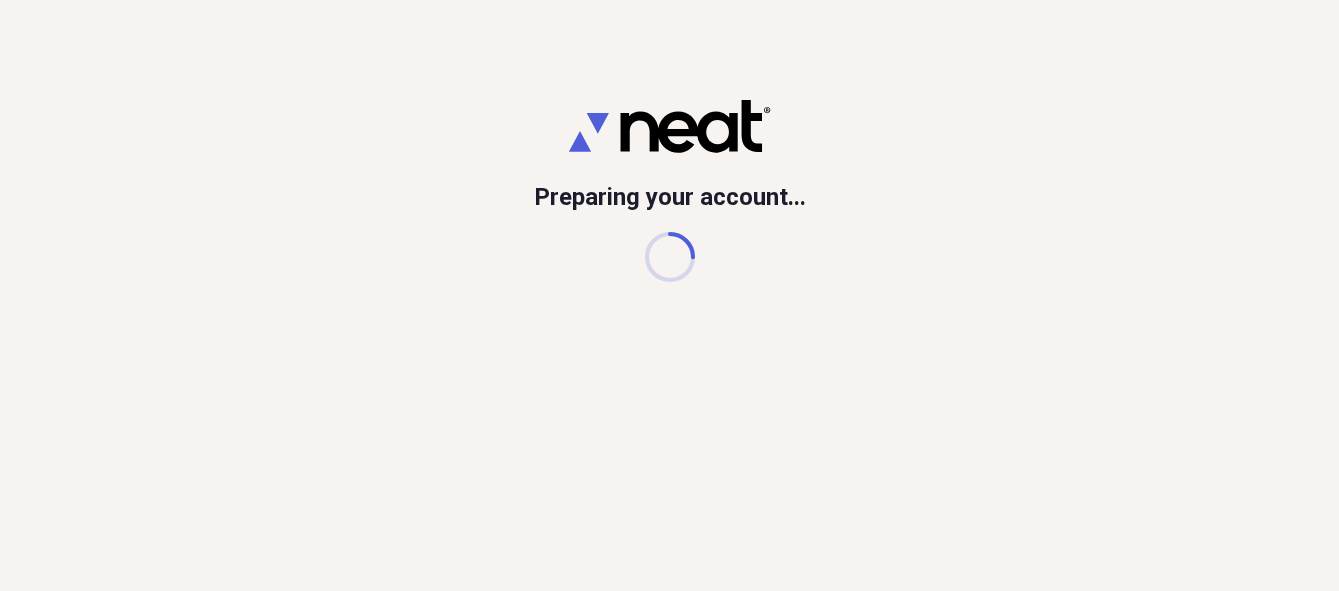 scroll, scrollTop: 0, scrollLeft: 0, axis: both 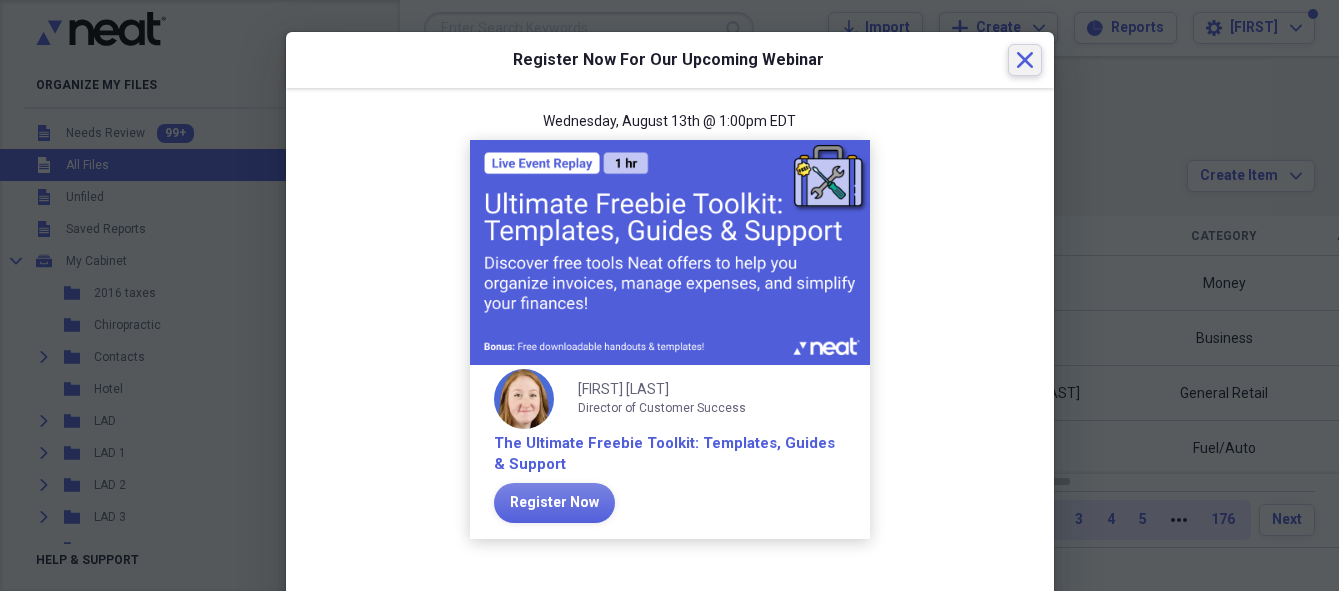 click on "Close" 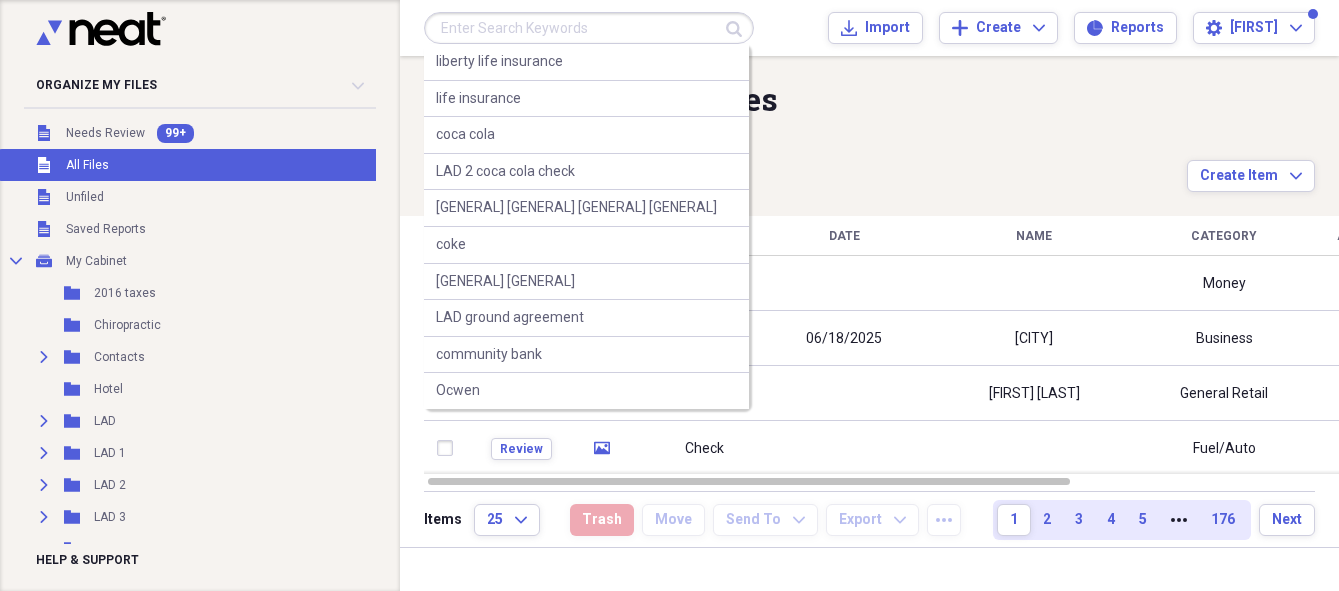 click at bounding box center [589, 28] 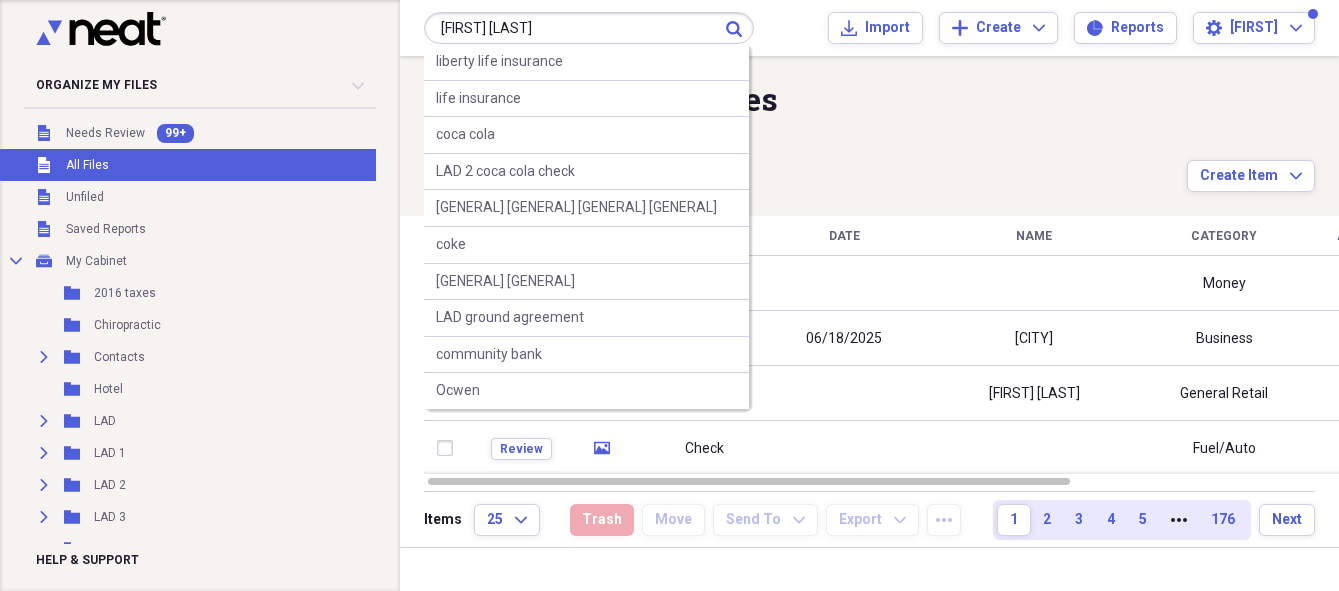 type on "[FIRST] [LAST]" 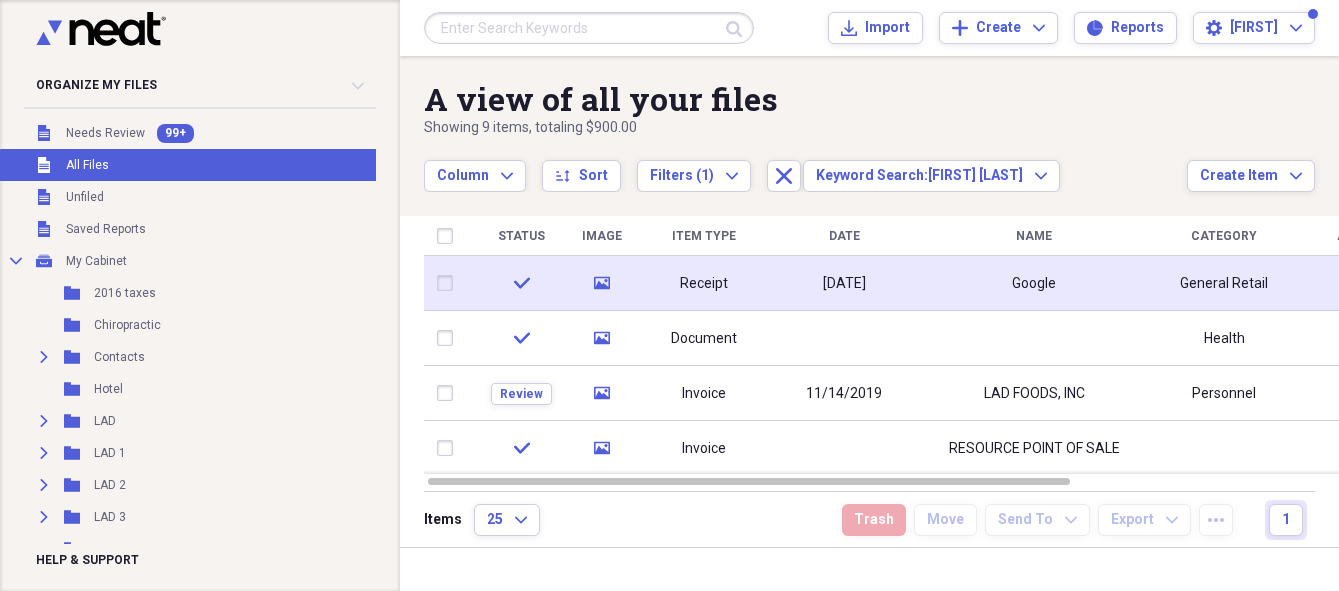 click on "Receipt" at bounding box center [704, 284] 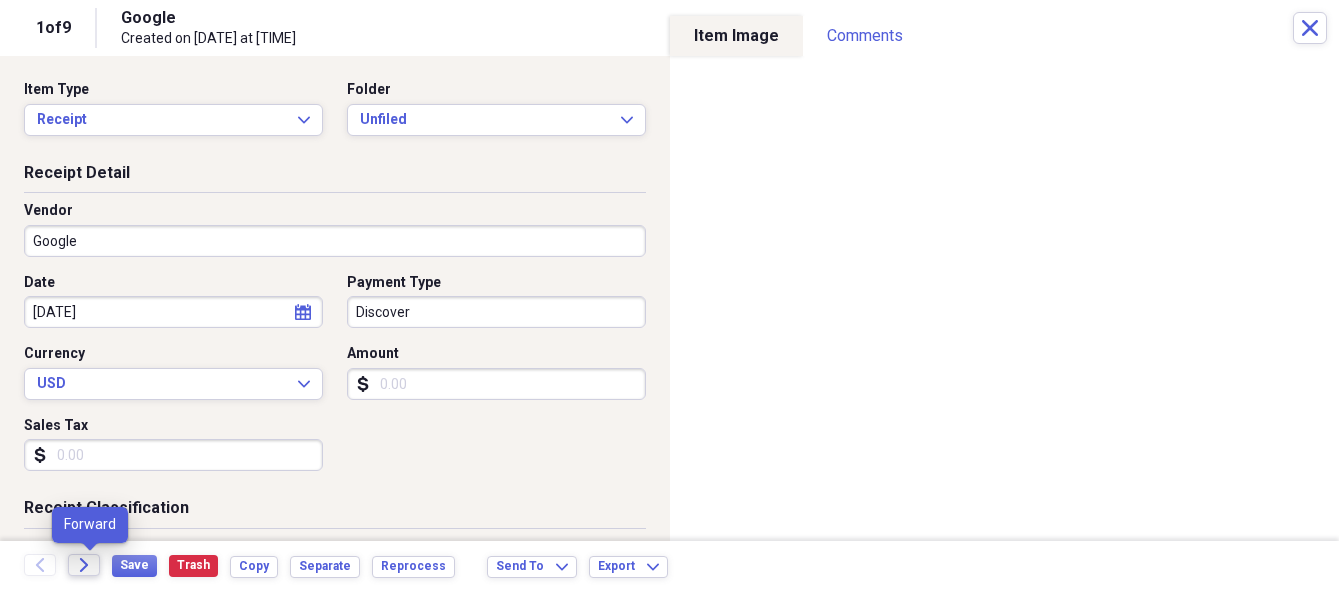 click 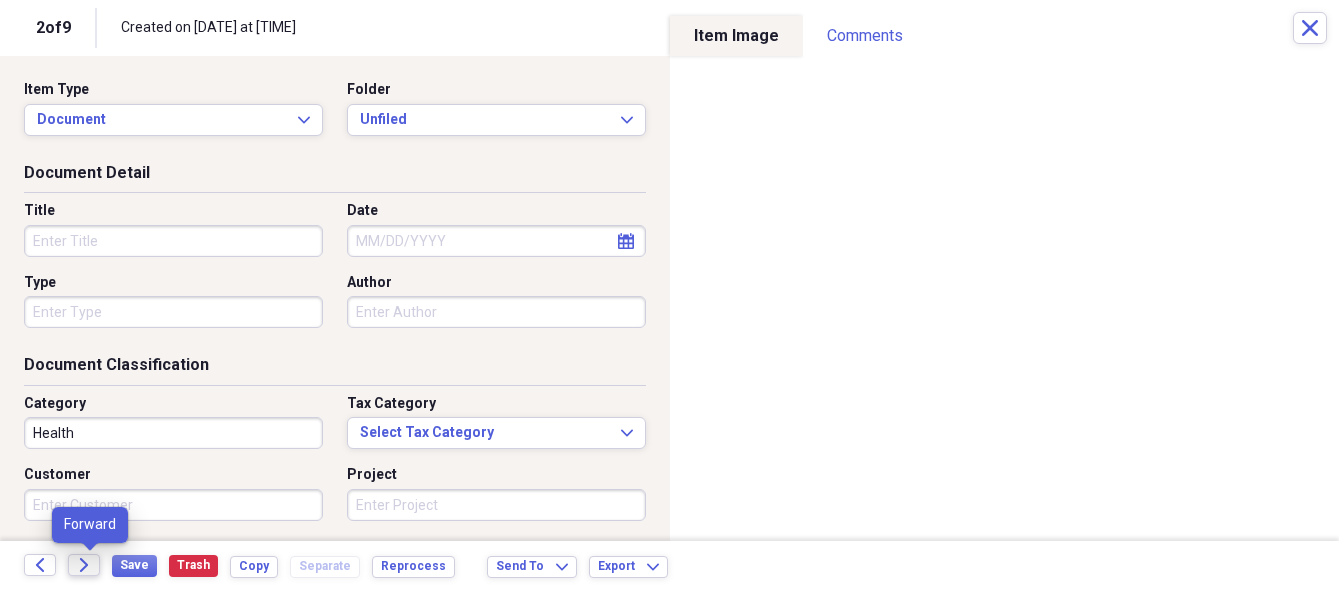 click 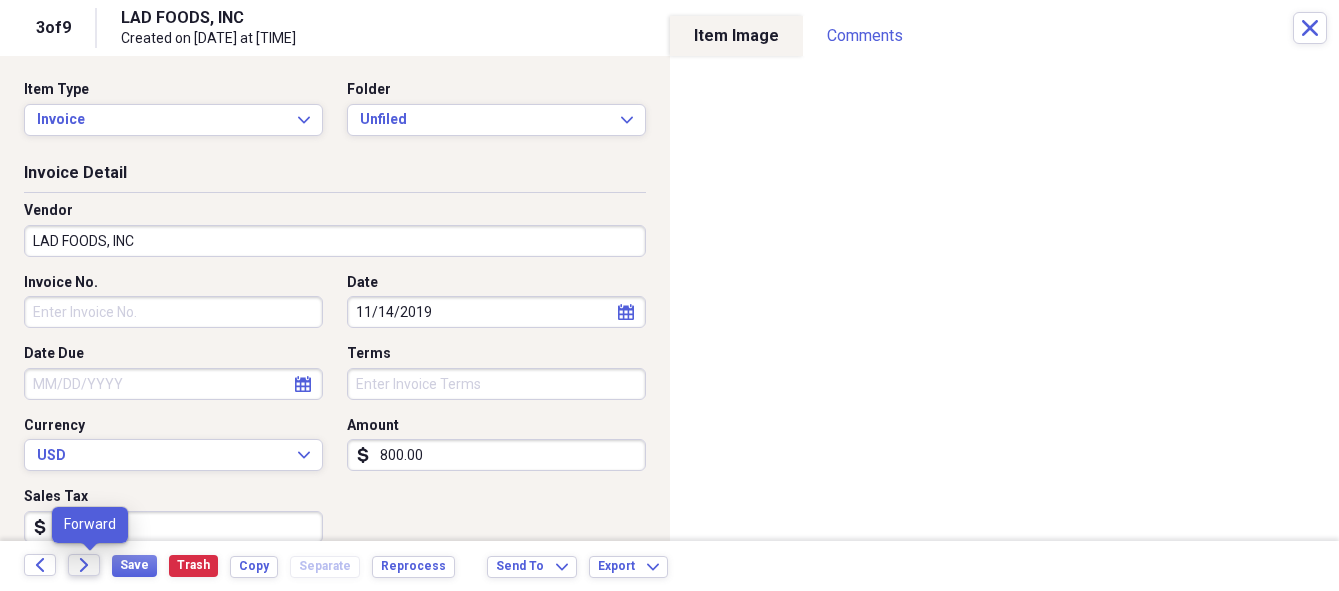 click 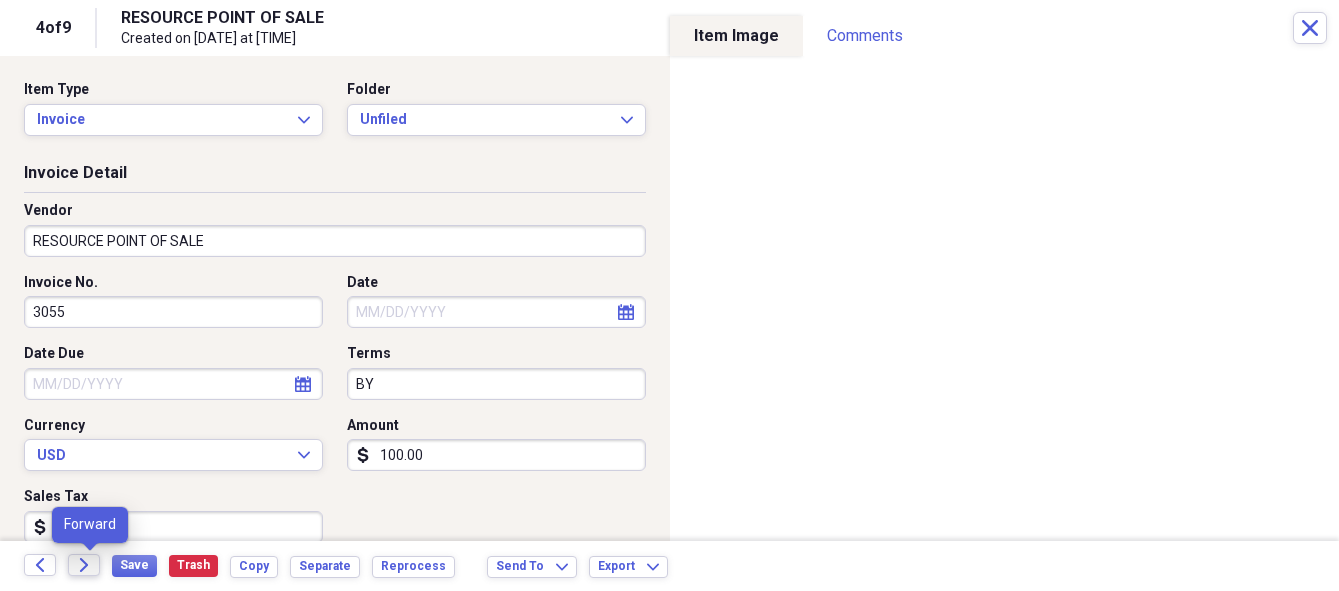click 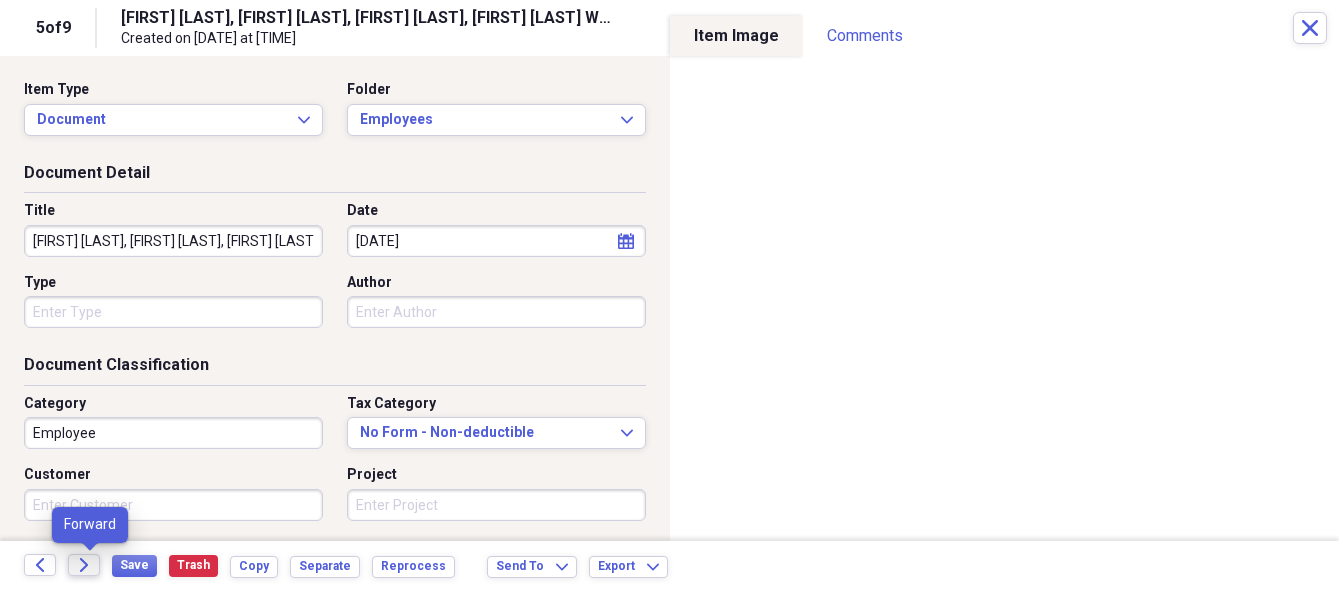 click 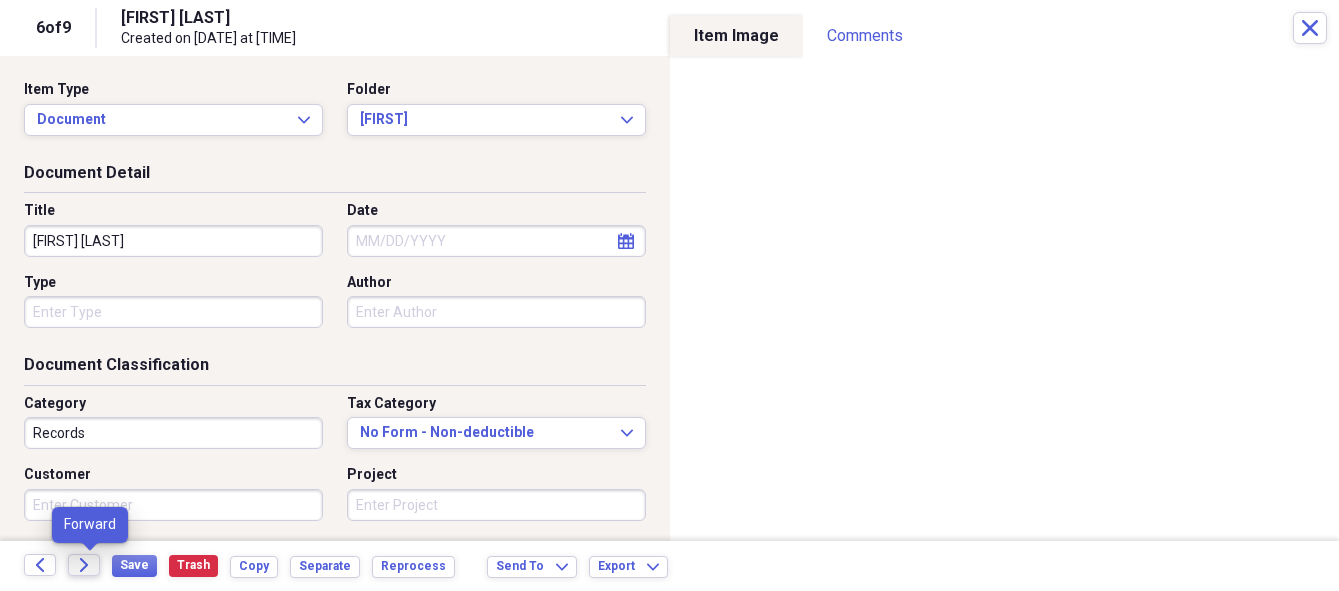 click 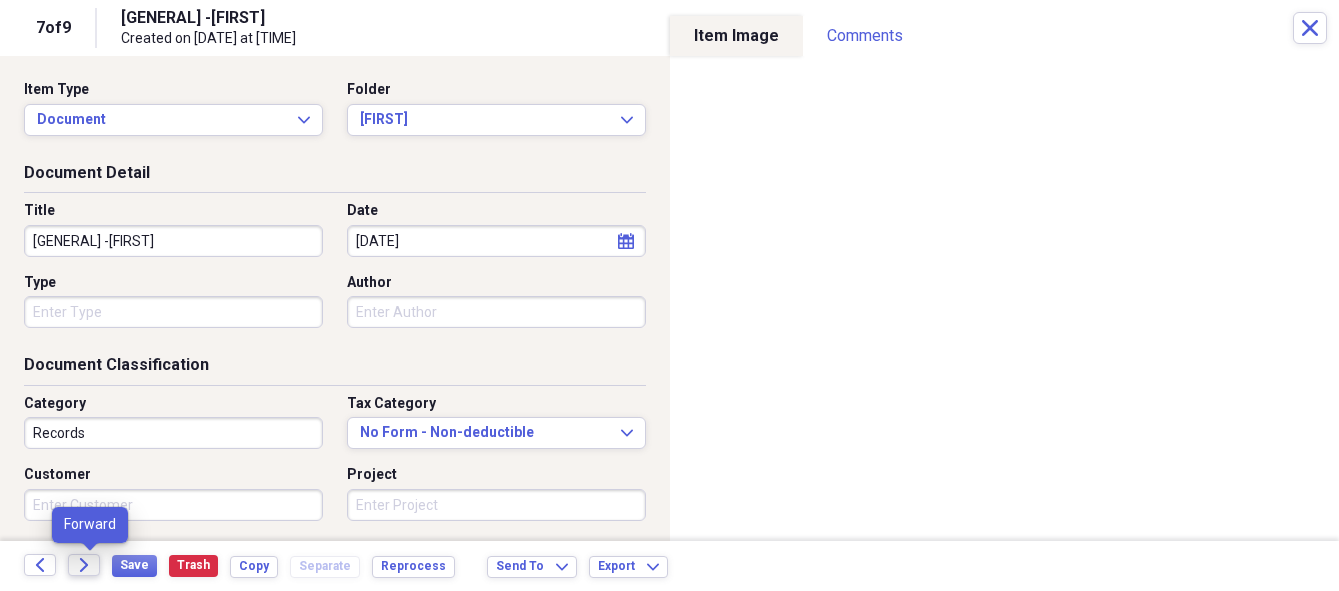 click on "Forward" 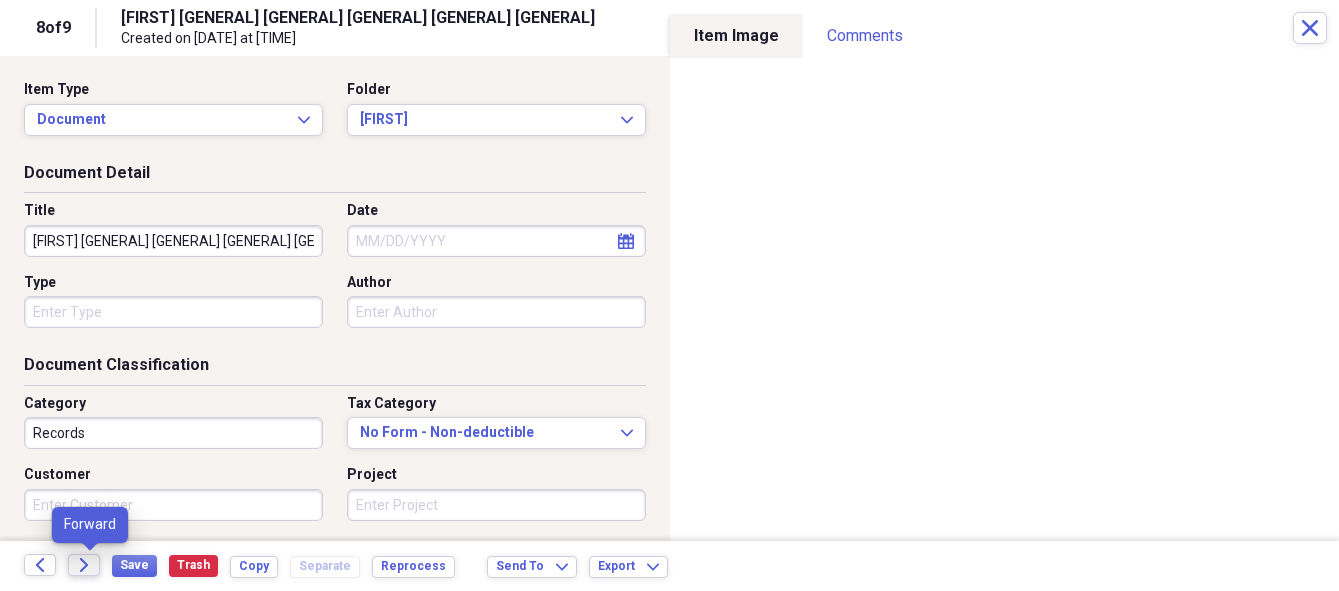 click on "Forward" 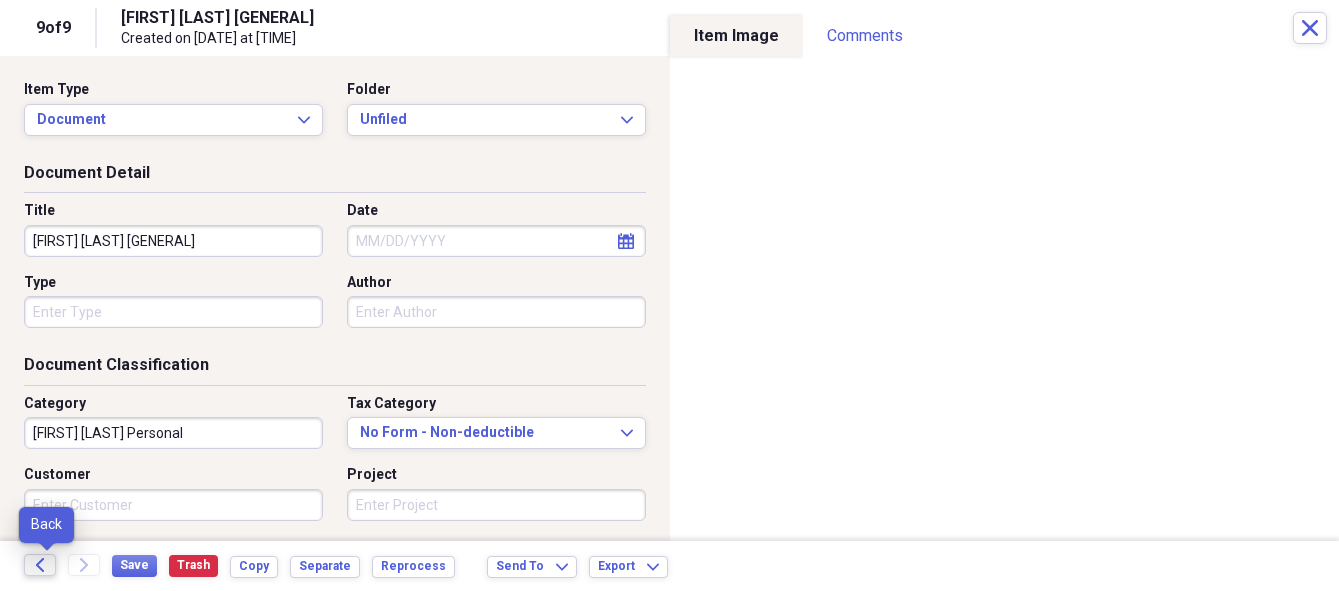 click on "Back" 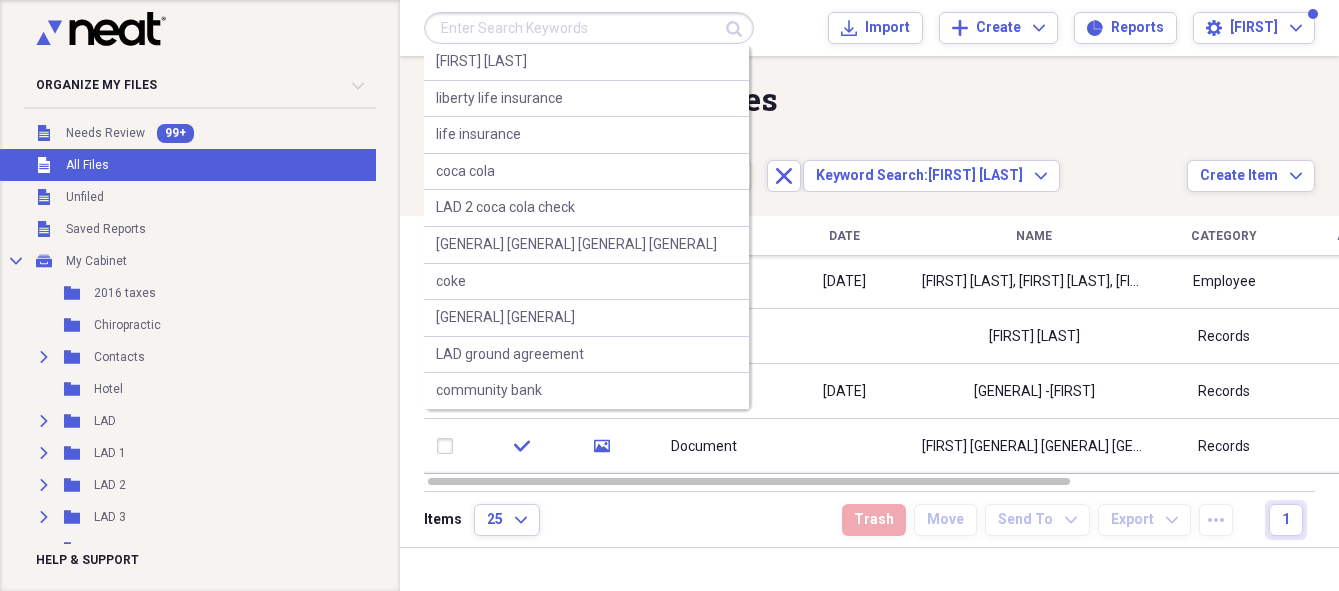 click at bounding box center [589, 28] 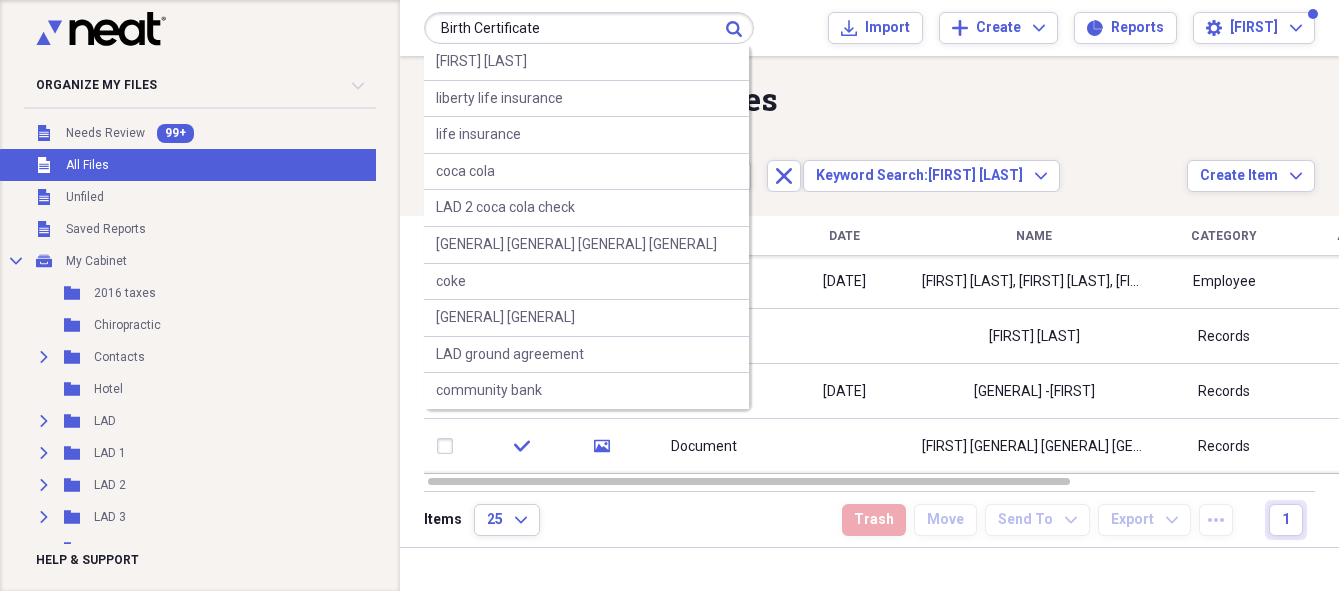 type on "Birth Certificate" 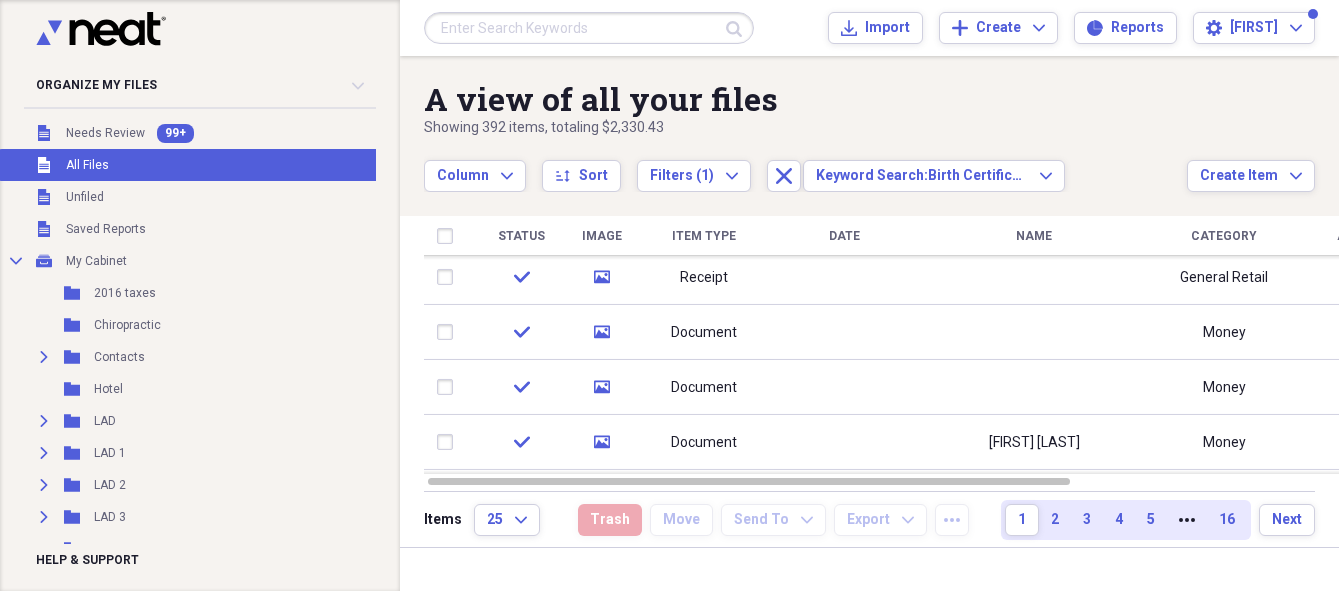 click at bounding box center (1381, 365) 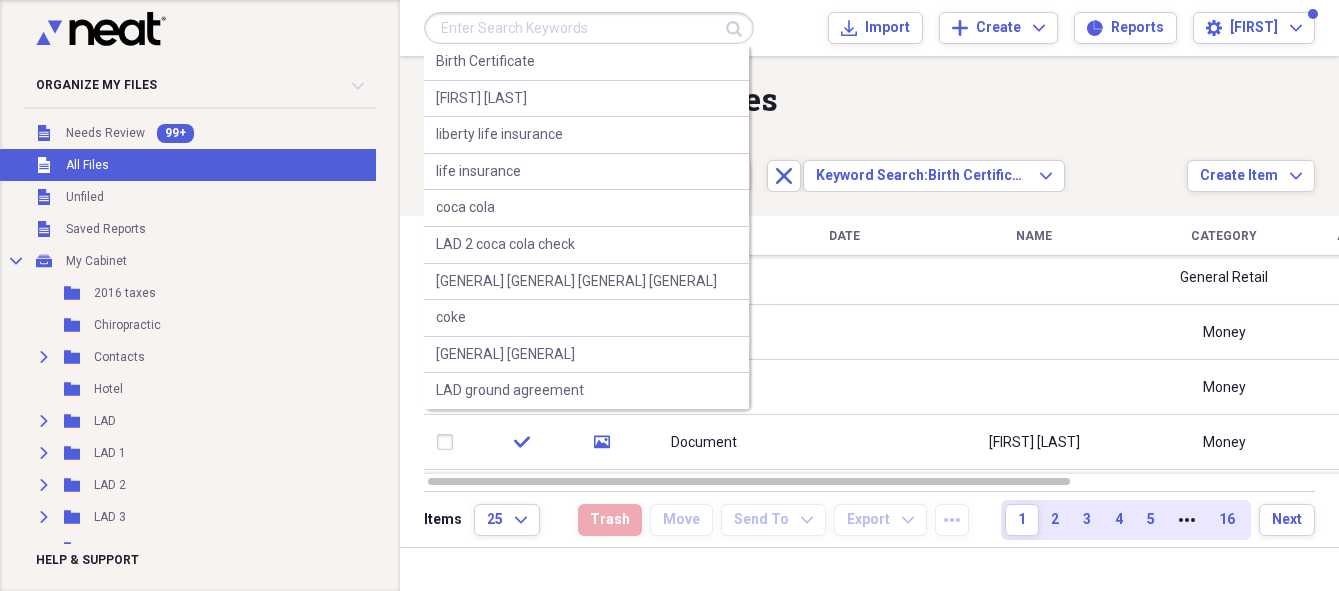 click at bounding box center [589, 28] 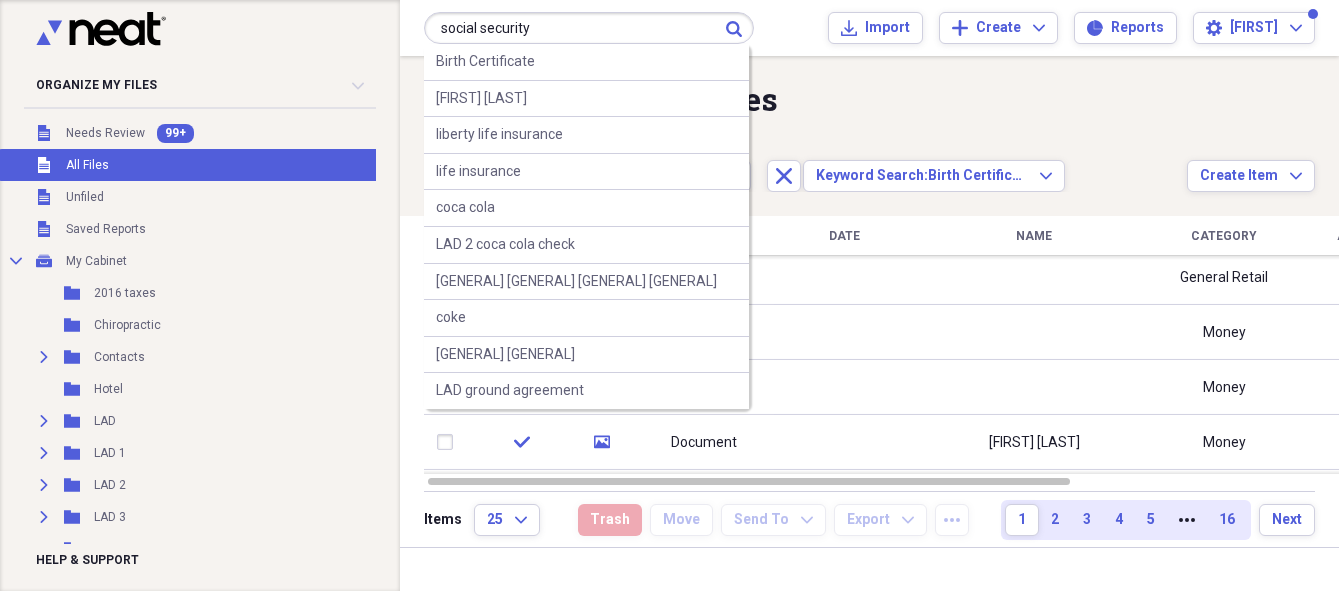 type on "social security" 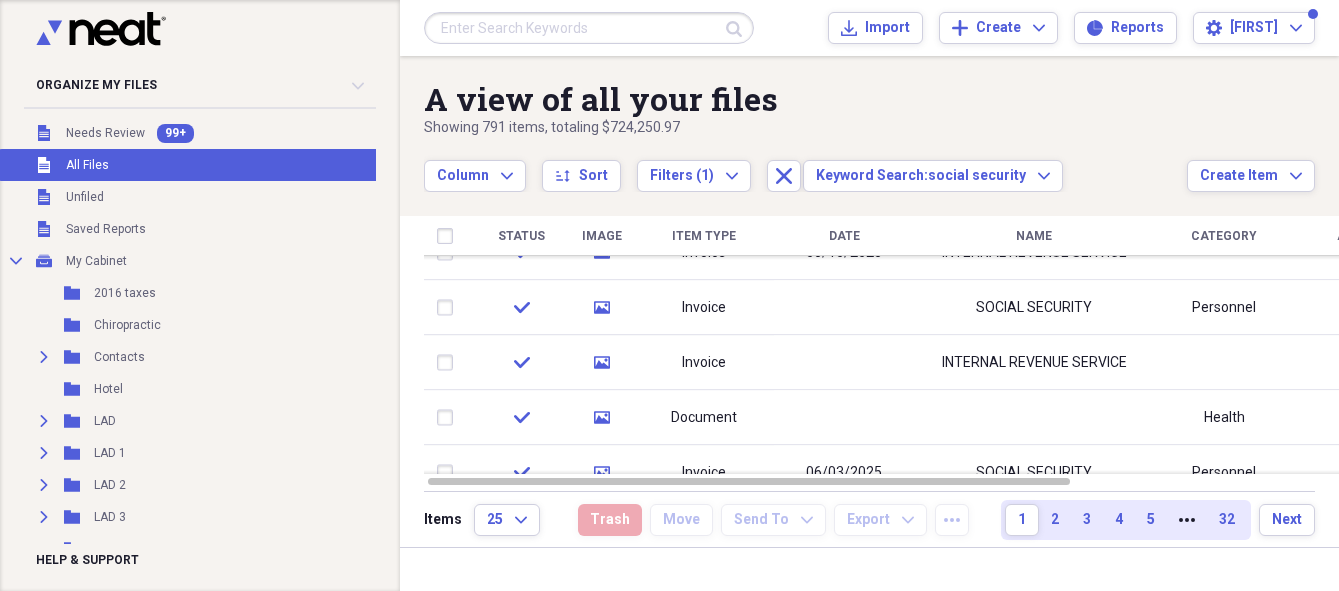 drag, startPoint x: 1330, startPoint y: 276, endPoint x: 1332, endPoint y: 307, distance: 31.06445 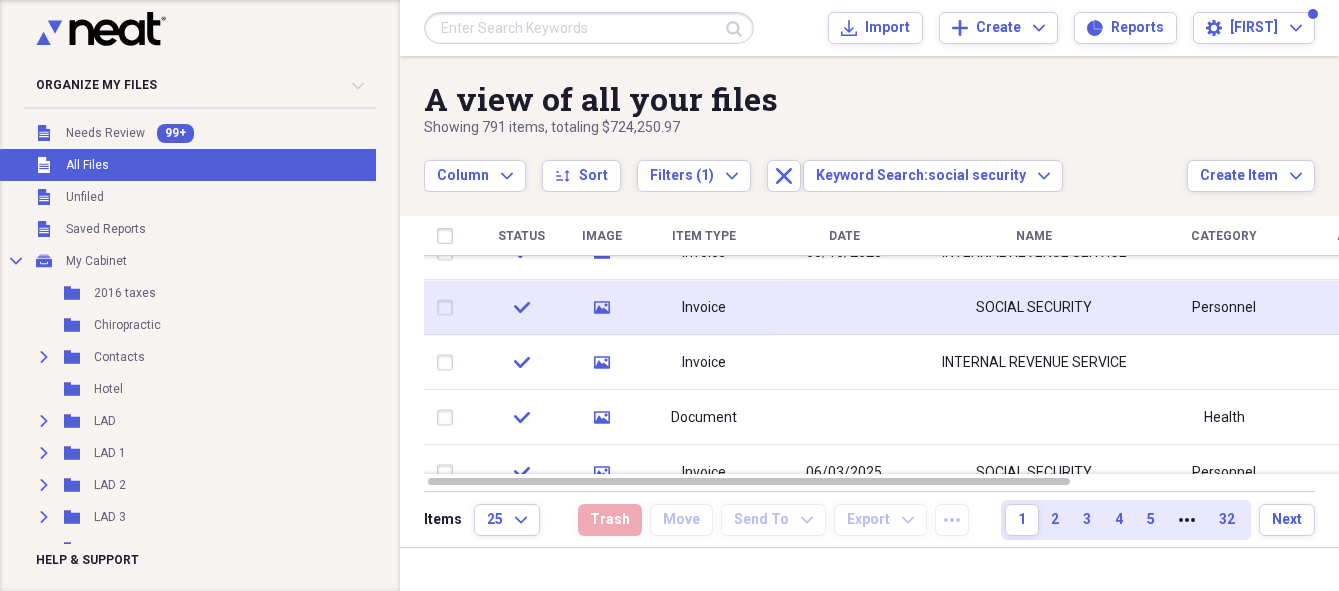 click on "SOCIAL SECURITY" at bounding box center [1034, 308] 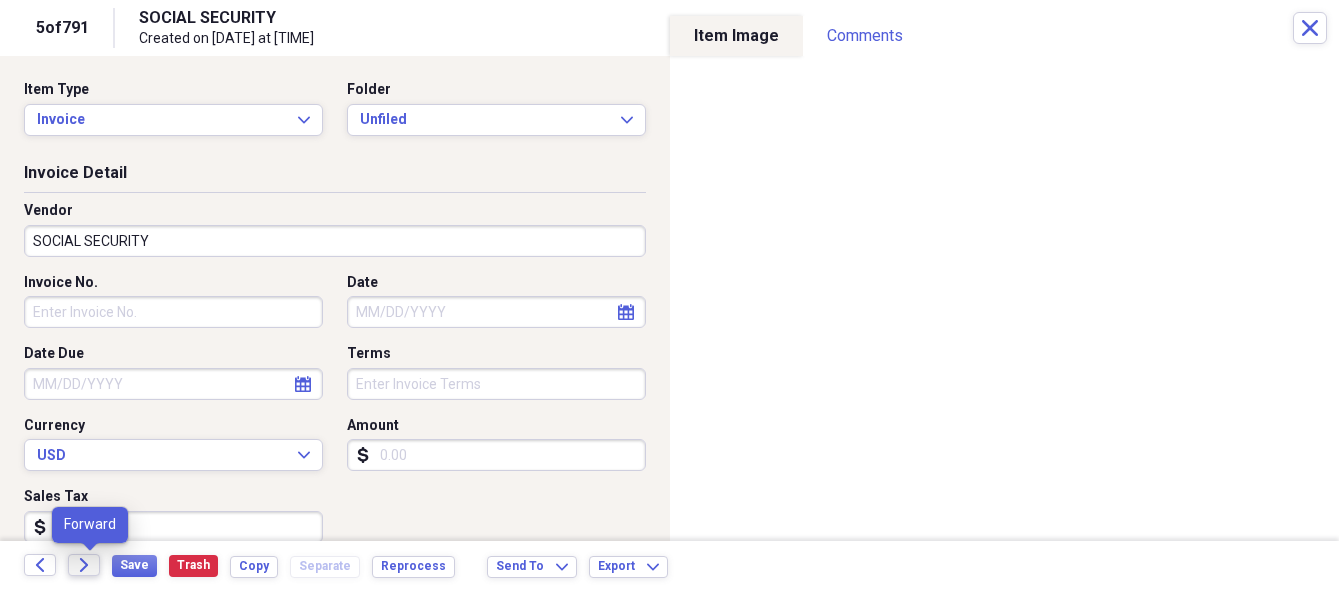click on "Forward" at bounding box center (84, 565) 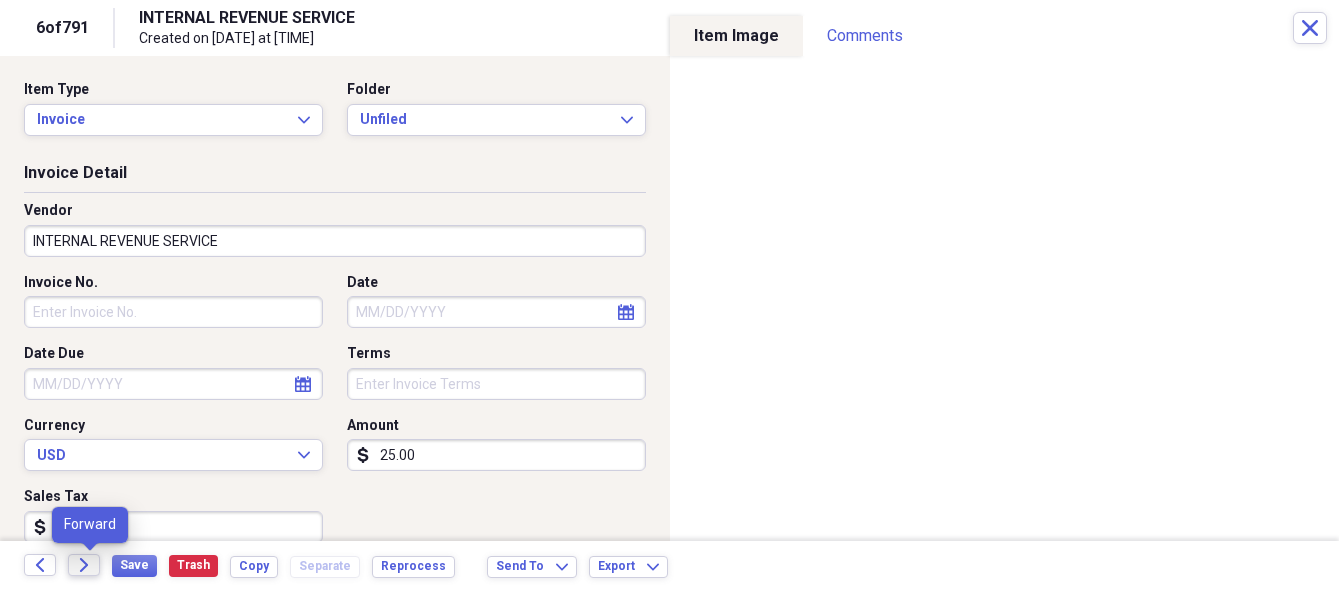 click on "Forward" at bounding box center (84, 565) 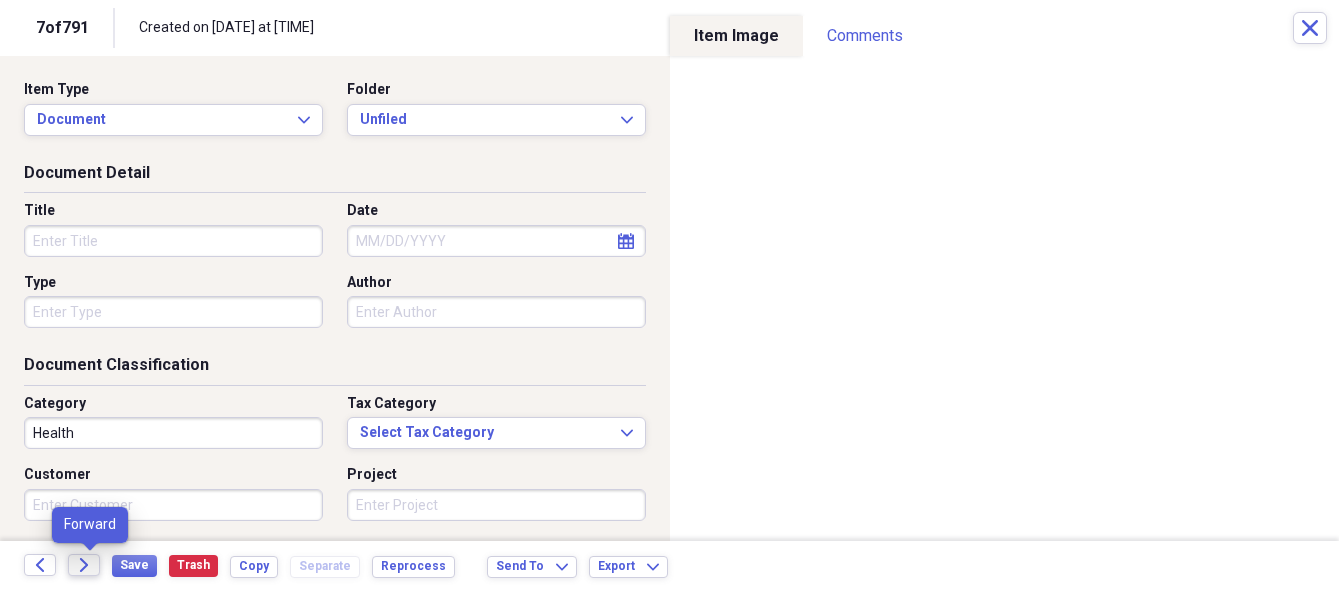 click on "Forward" at bounding box center (84, 565) 